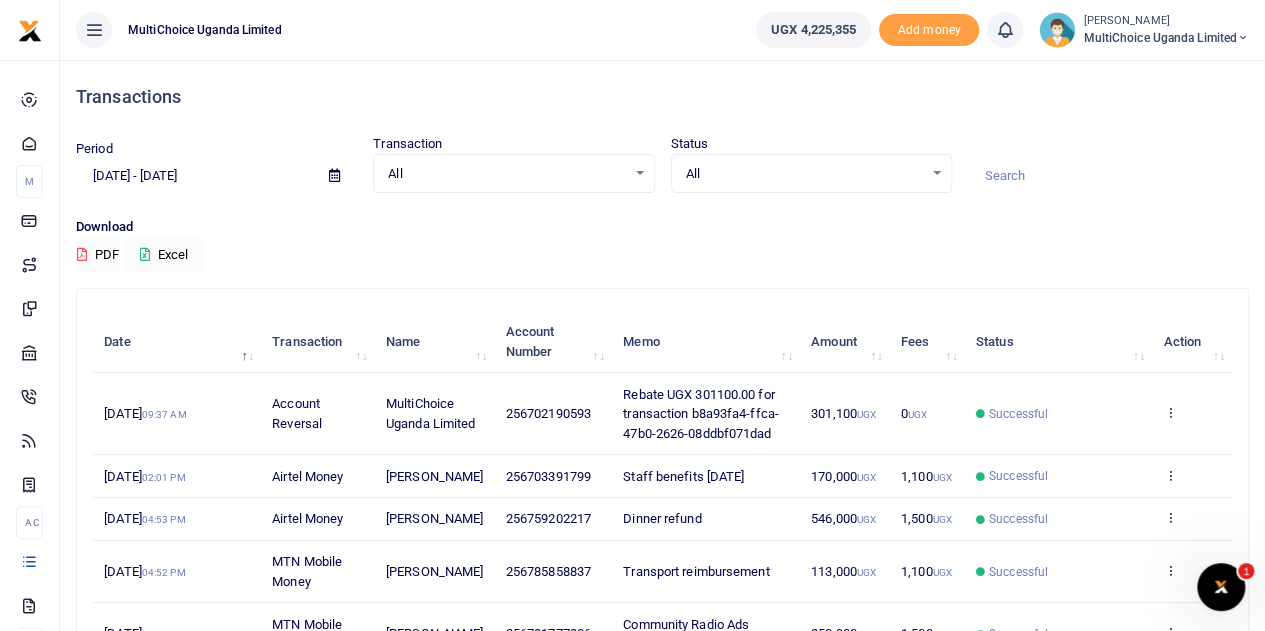 scroll, scrollTop: 0, scrollLeft: 0, axis: both 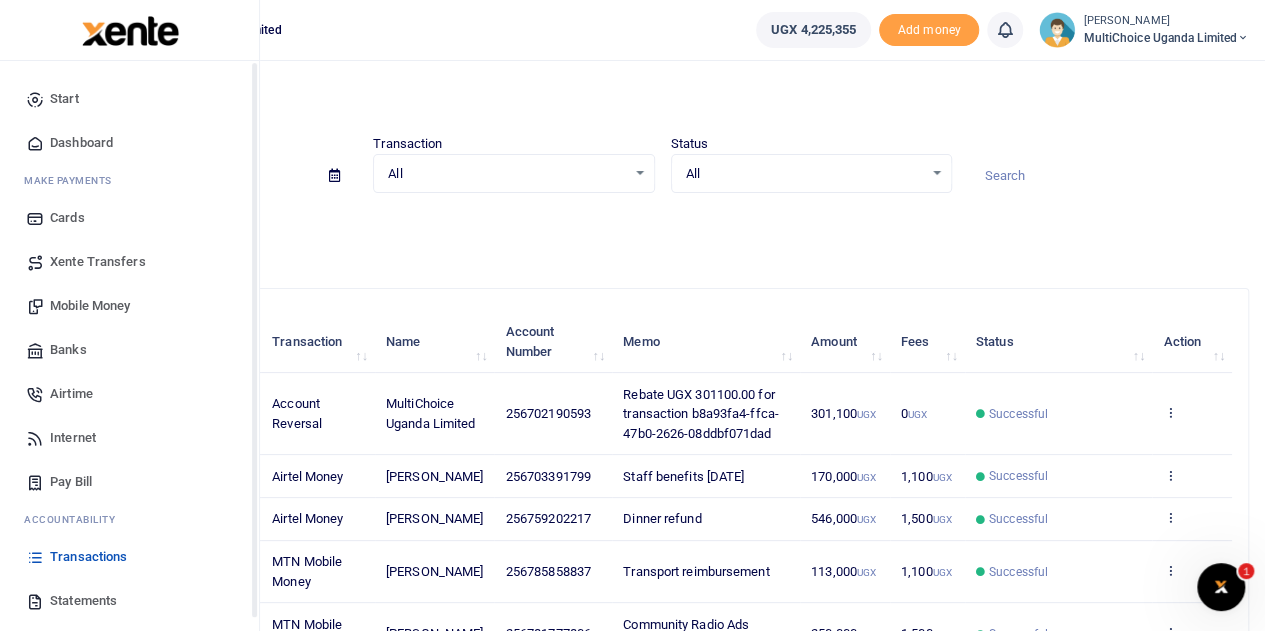click on "Mobile Money" at bounding box center (90, 306) 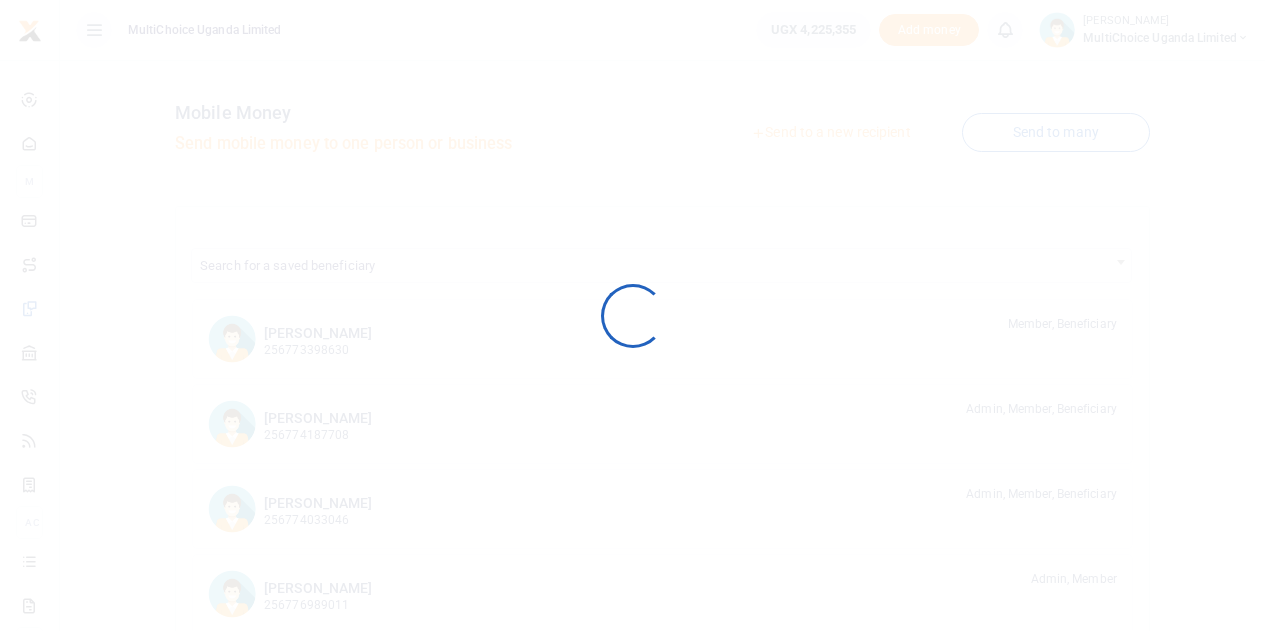 scroll, scrollTop: 0, scrollLeft: 0, axis: both 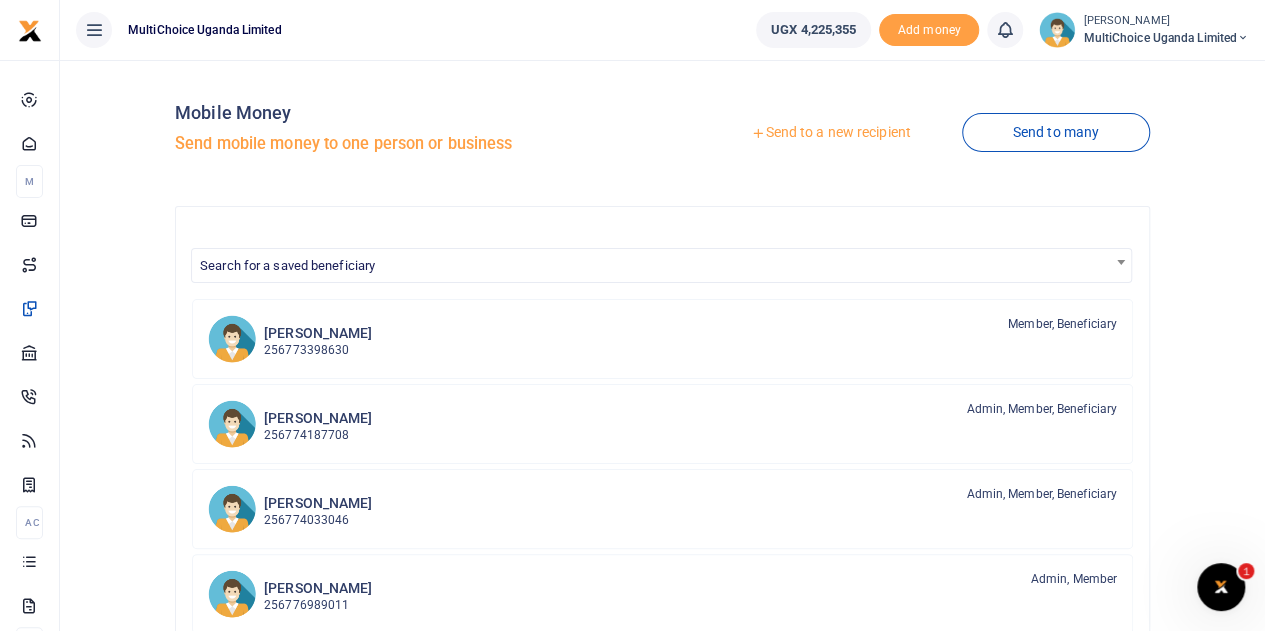 click on "Send to a new recipient" at bounding box center (830, 133) 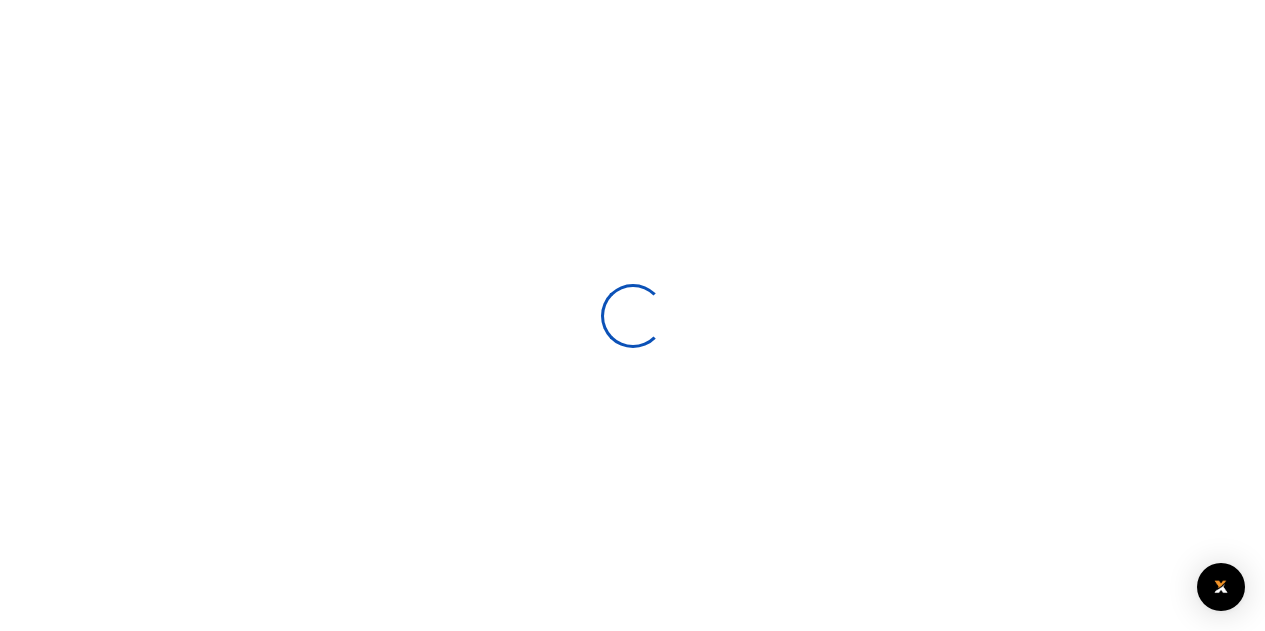 scroll, scrollTop: 0, scrollLeft: 0, axis: both 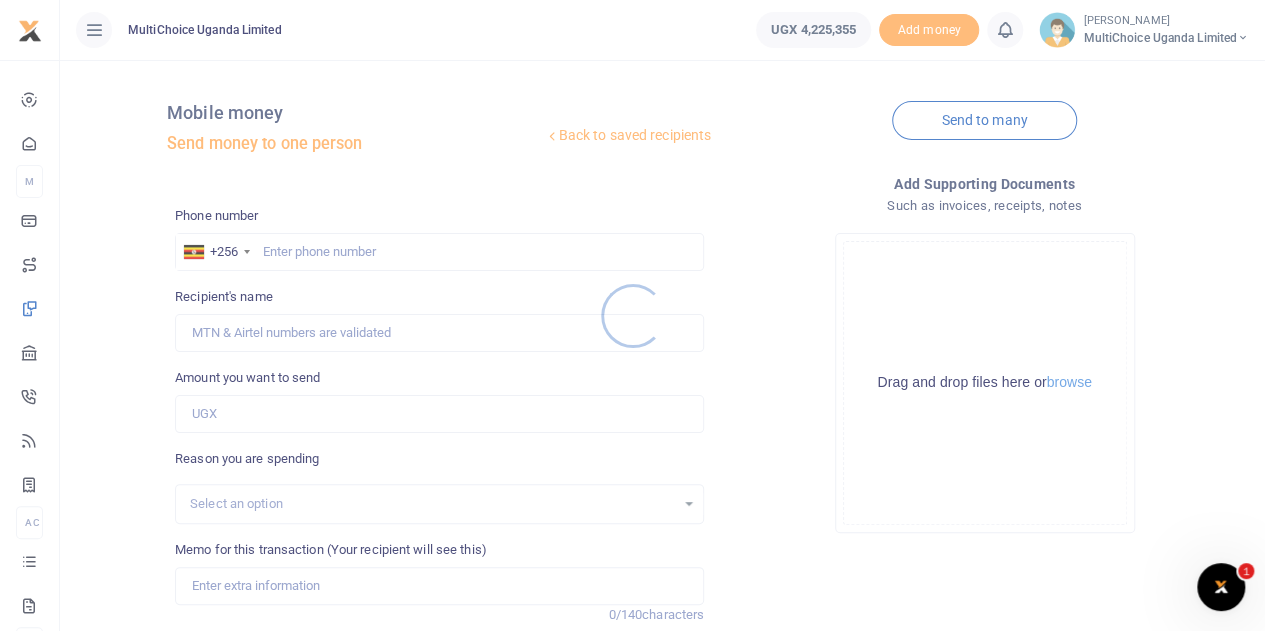 click at bounding box center [632, 315] 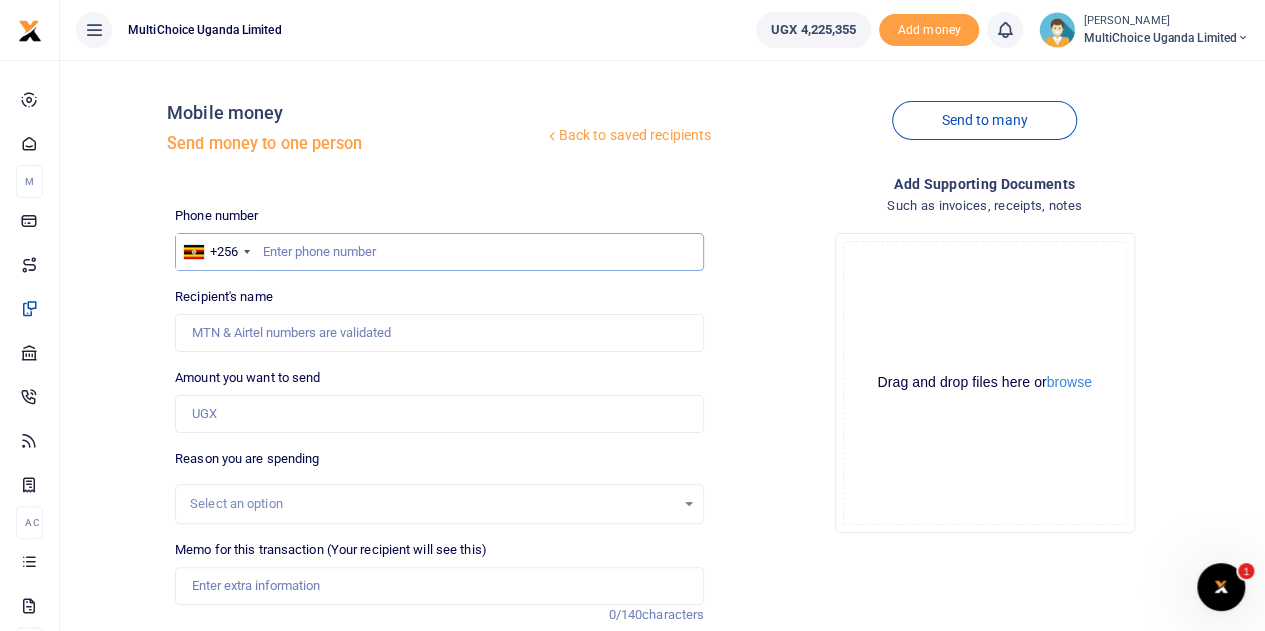 click at bounding box center [439, 252] 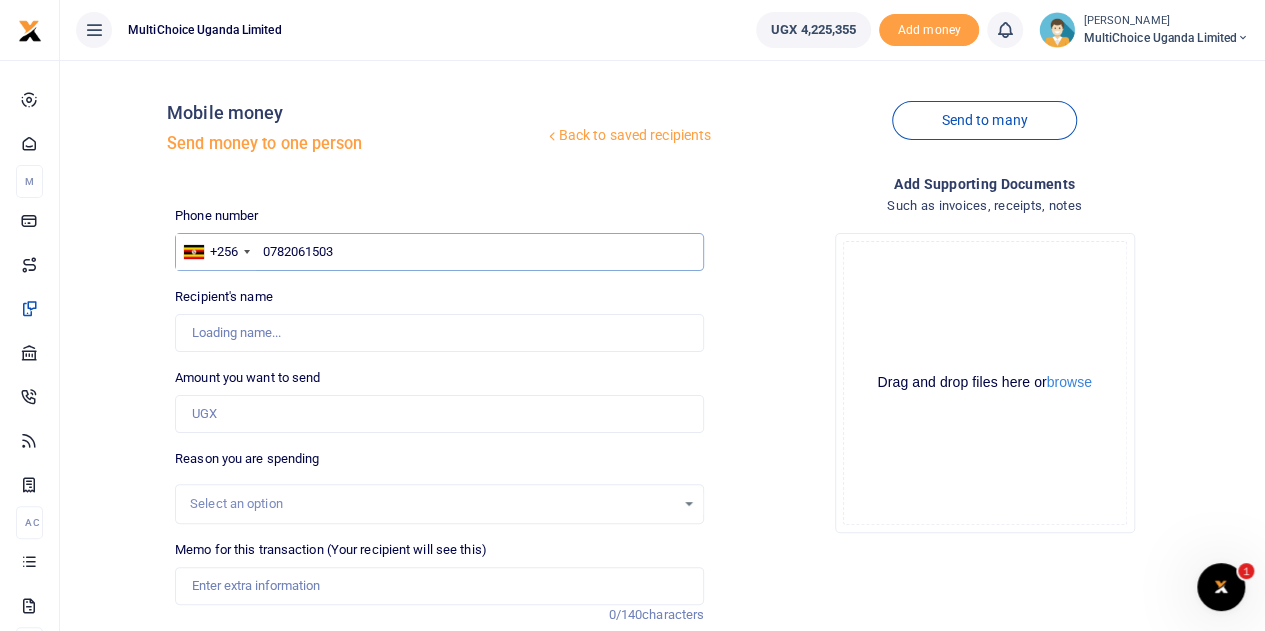 type on "Rinaldi Jamugisa" 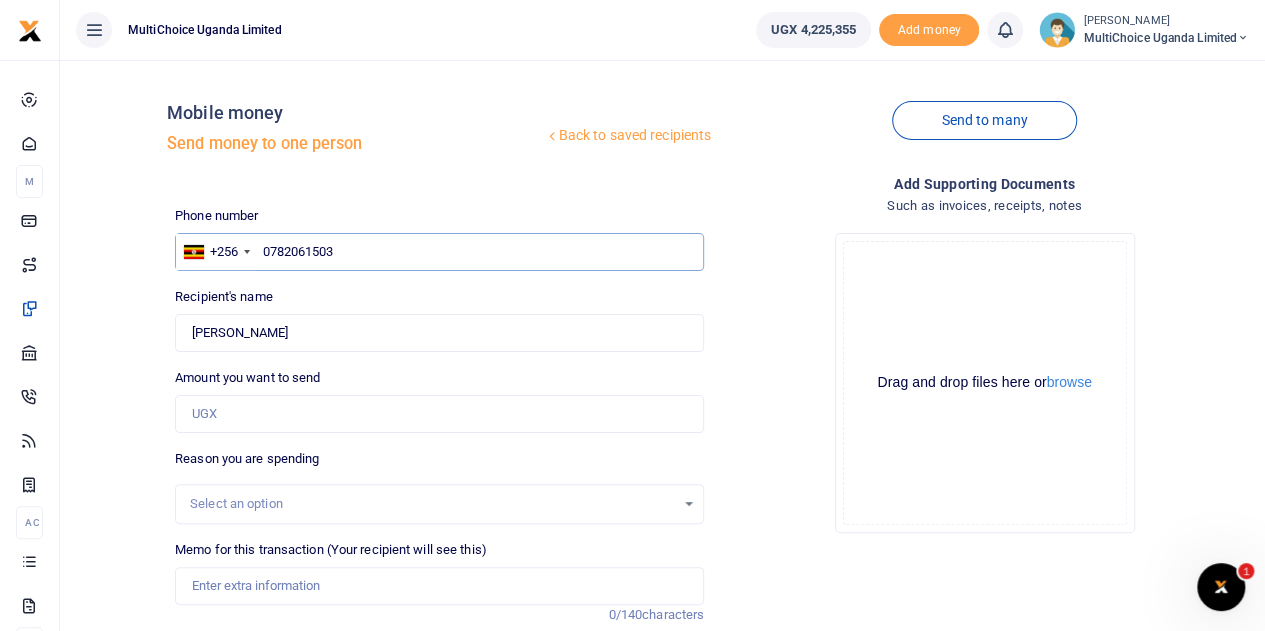 type on "0782061503" 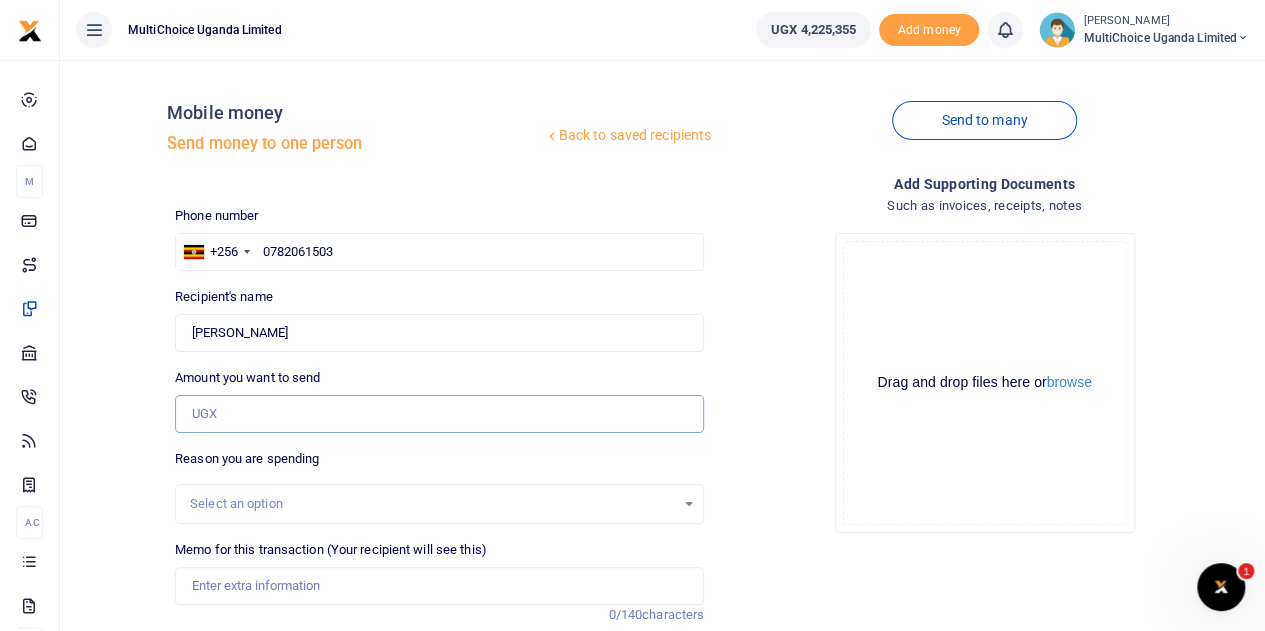 click on "Amount you want to send" at bounding box center [439, 414] 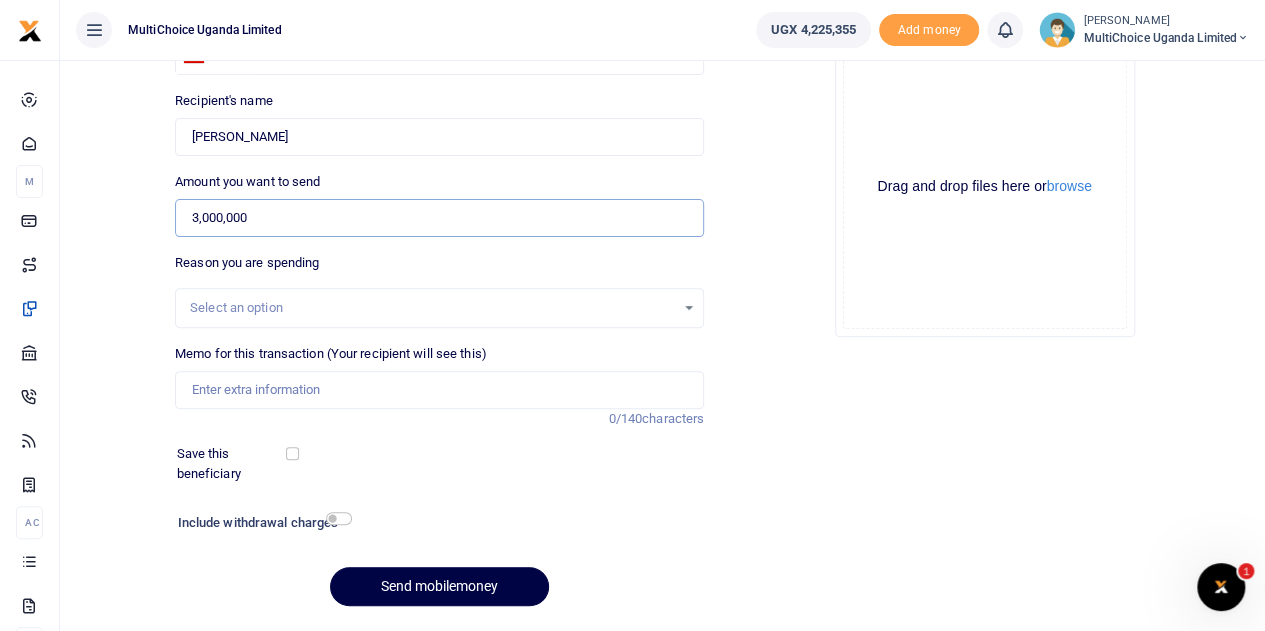 scroll, scrollTop: 200, scrollLeft: 0, axis: vertical 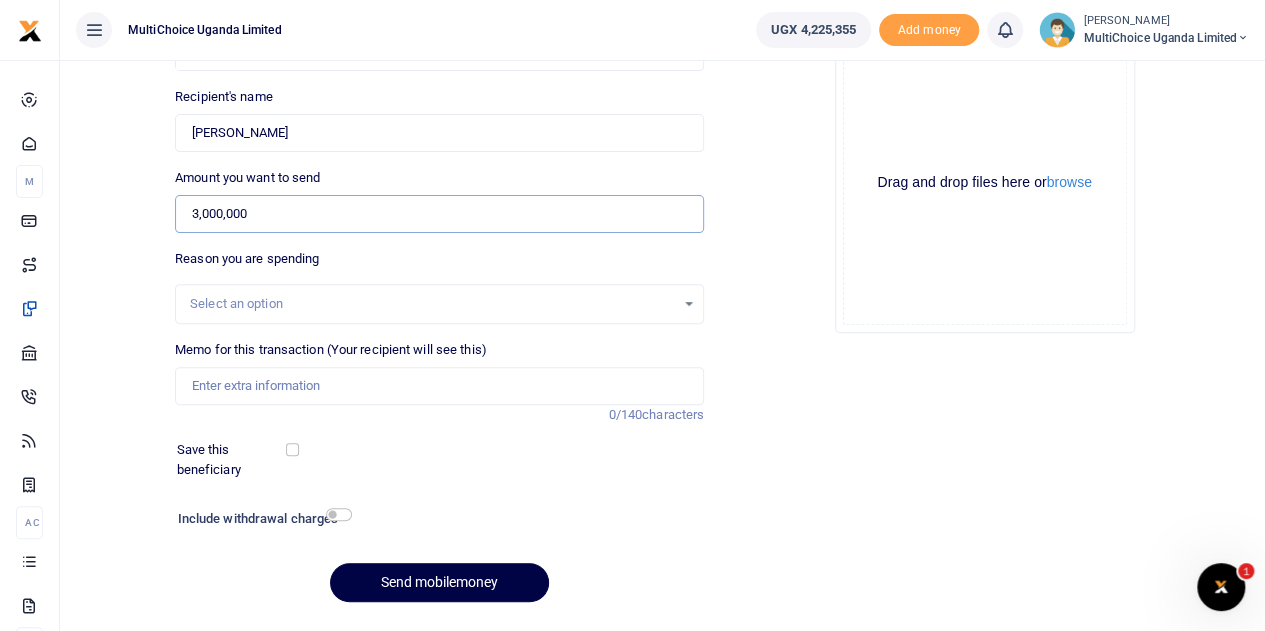 type on "3,000,000" 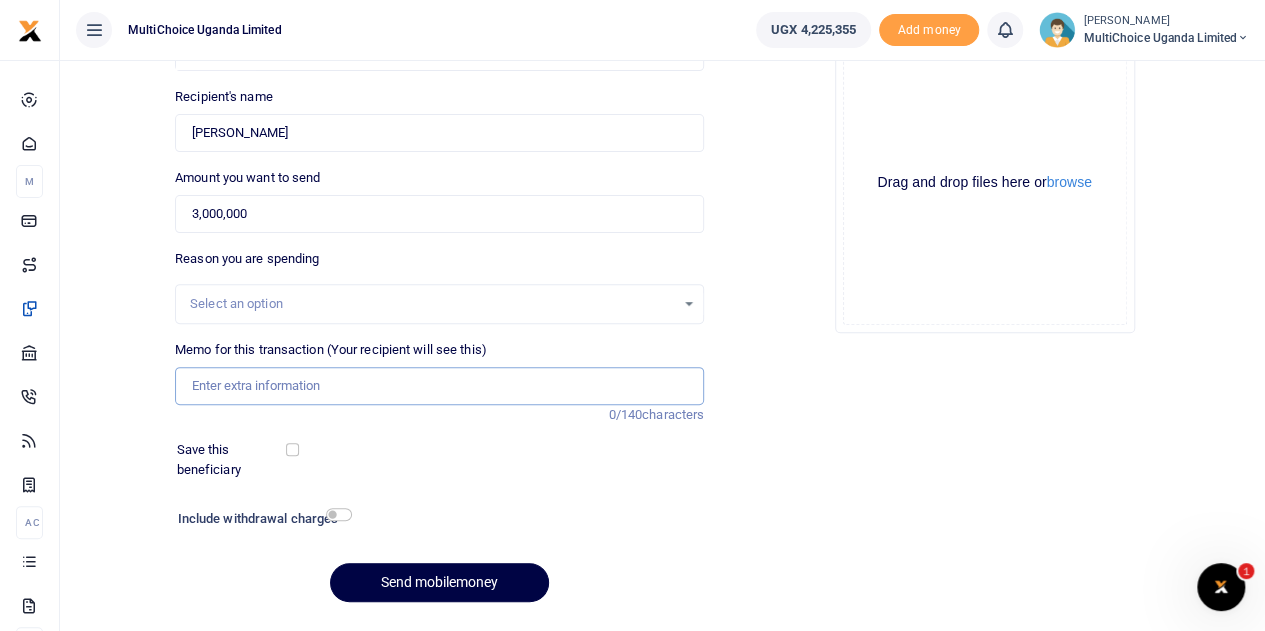 click on "Memo for this transaction (Your recipient will see this)" at bounding box center [439, 386] 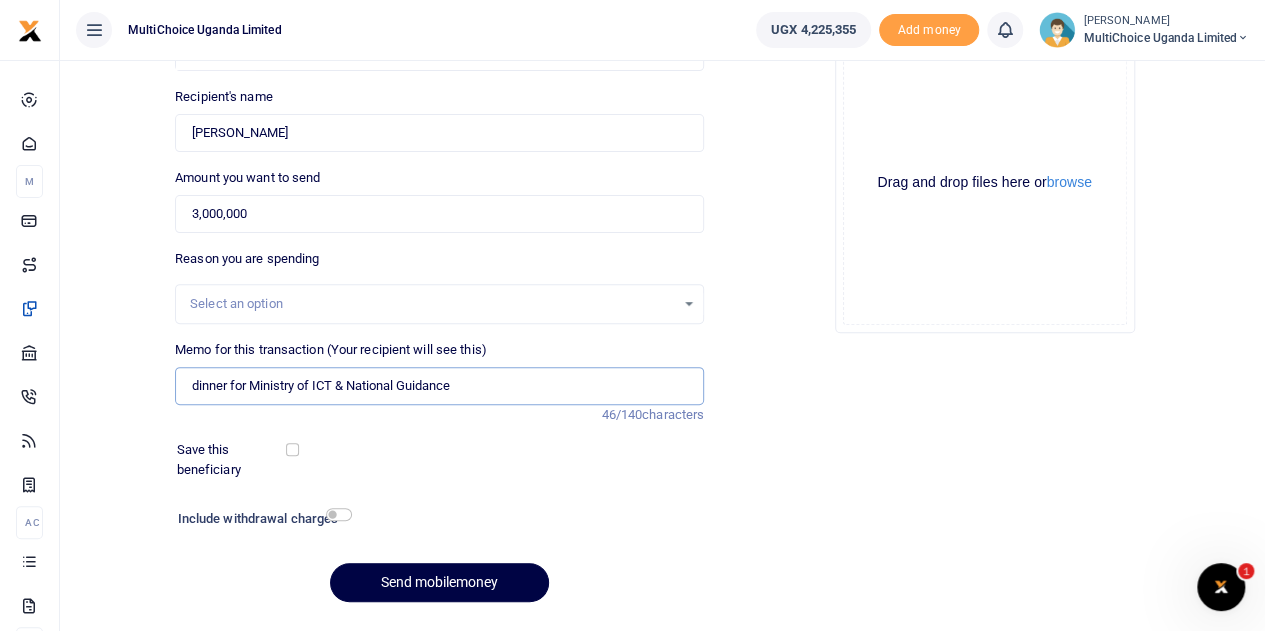 click on "dinner for Ministry of ICT & National Guidance" at bounding box center (439, 386) 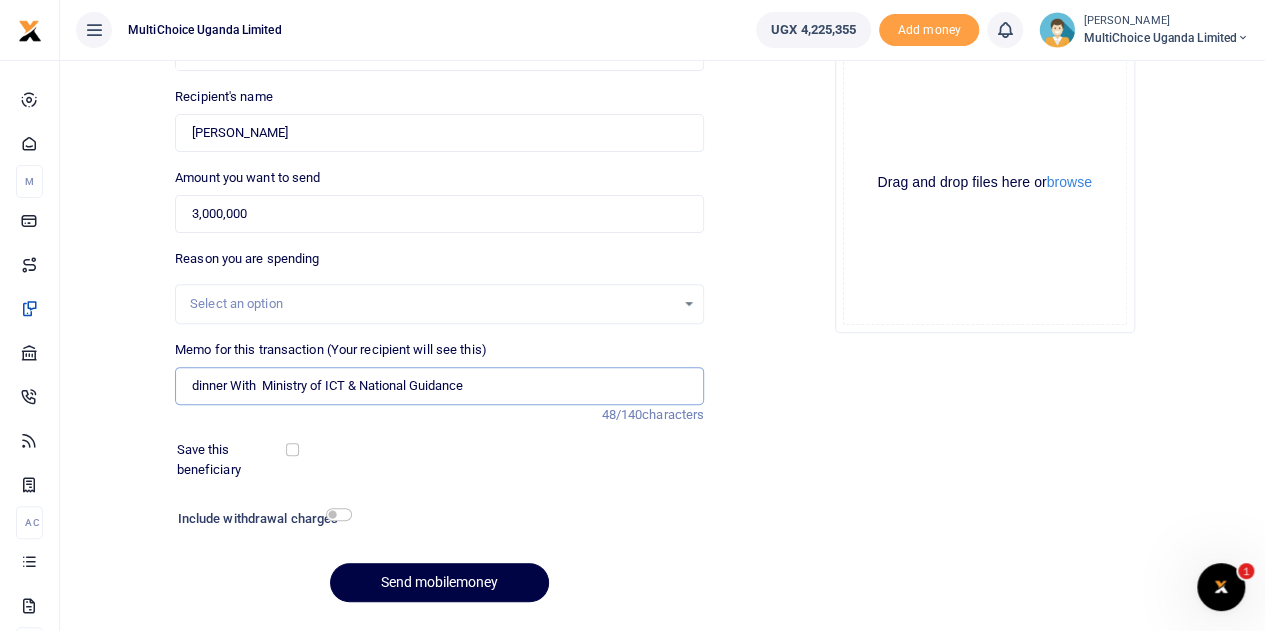 click on "dinner With  Ministry of ICT & National Guidance" at bounding box center (439, 386) 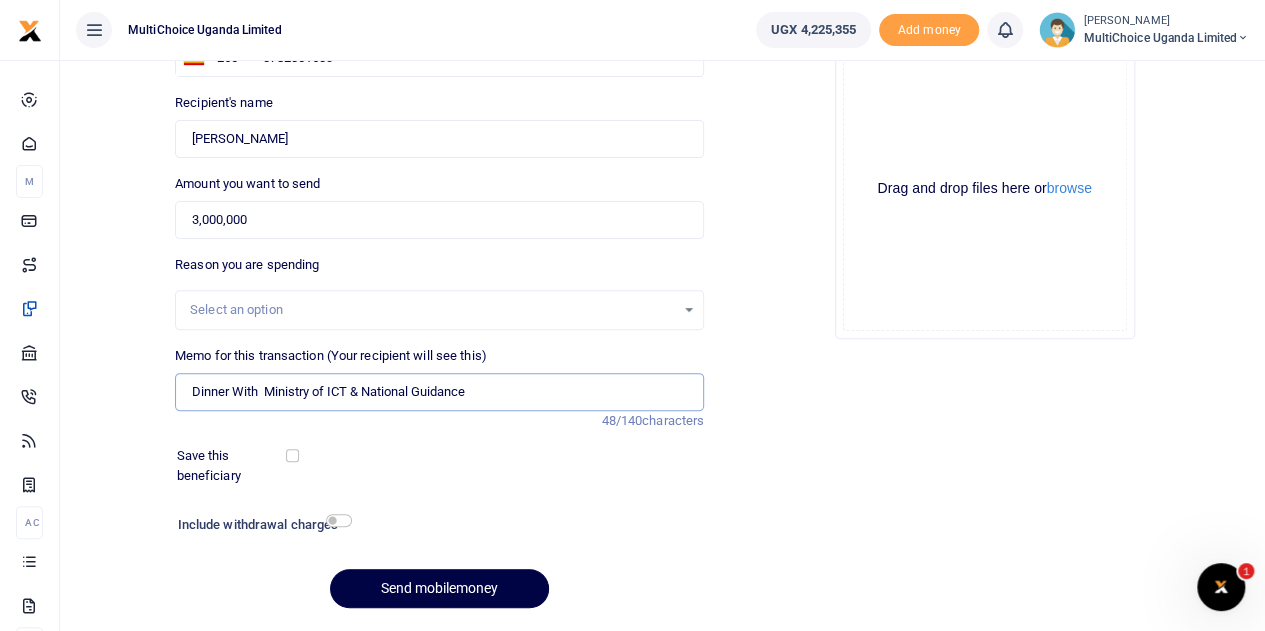 scroll, scrollTop: 252, scrollLeft: 0, axis: vertical 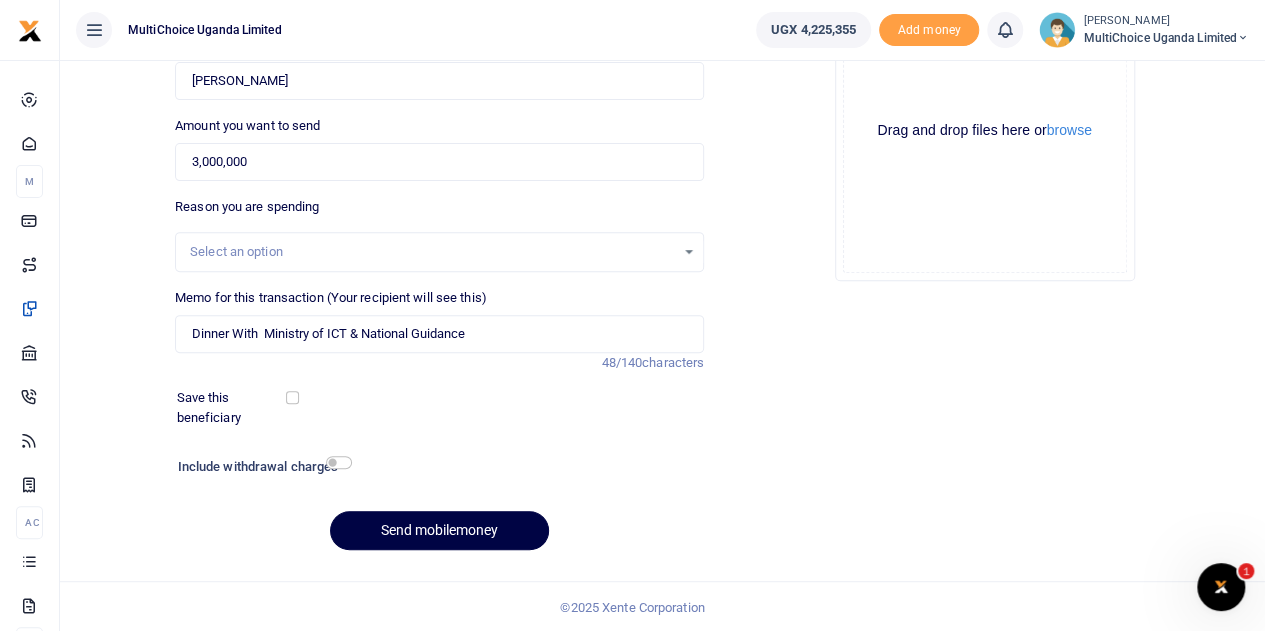 click on "Add supporting Documents
Such as invoices, receipts, notes
Drop your files here Drag and drop files here or  browse Powered by  Uppy" at bounding box center (984, 243) 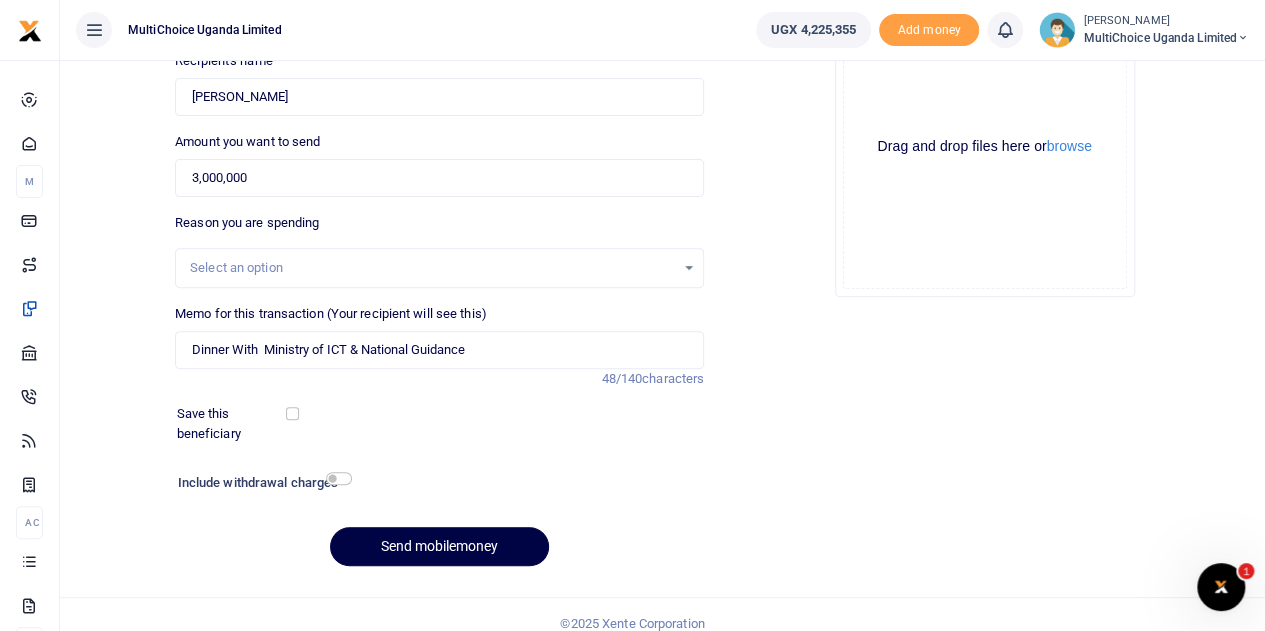 scroll, scrollTop: 252, scrollLeft: 0, axis: vertical 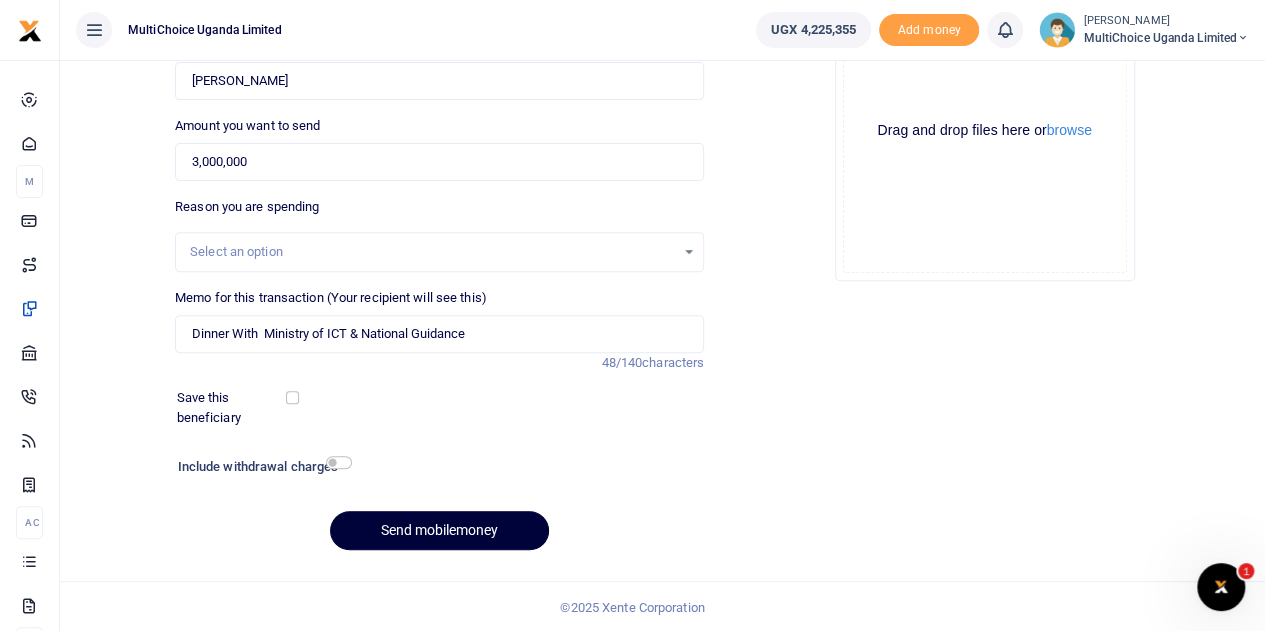 click on "Send mobilemoney" at bounding box center [439, 530] 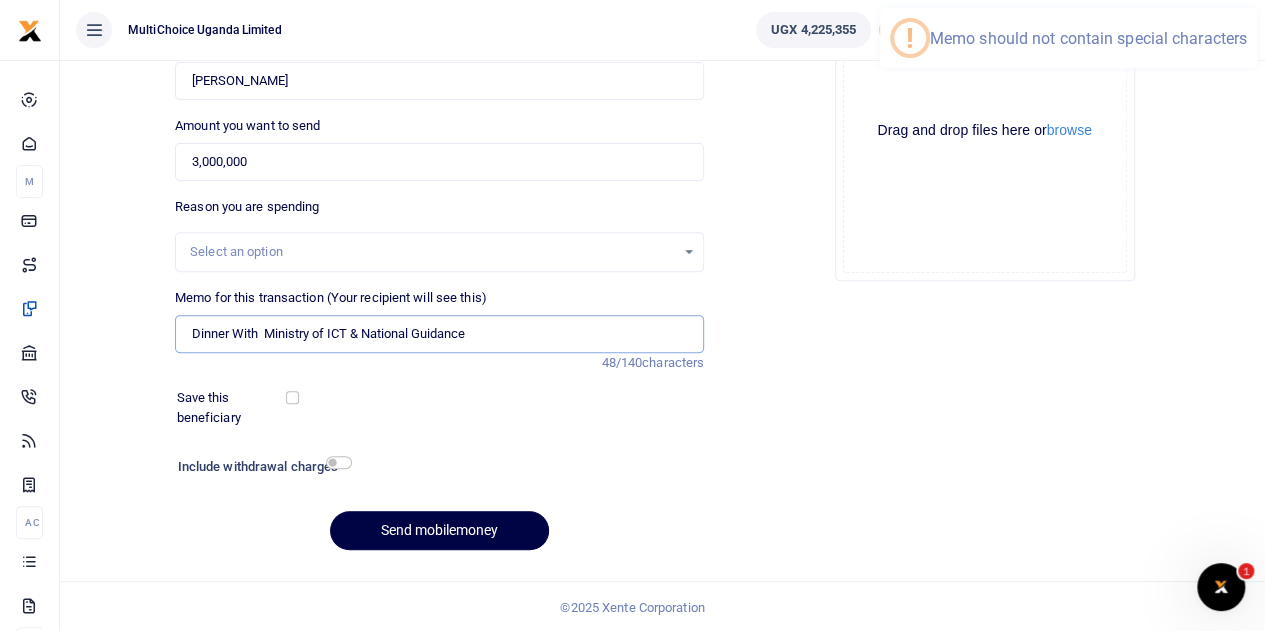 click on "Dinner With  Ministry of ICT & National Guidance" at bounding box center [439, 334] 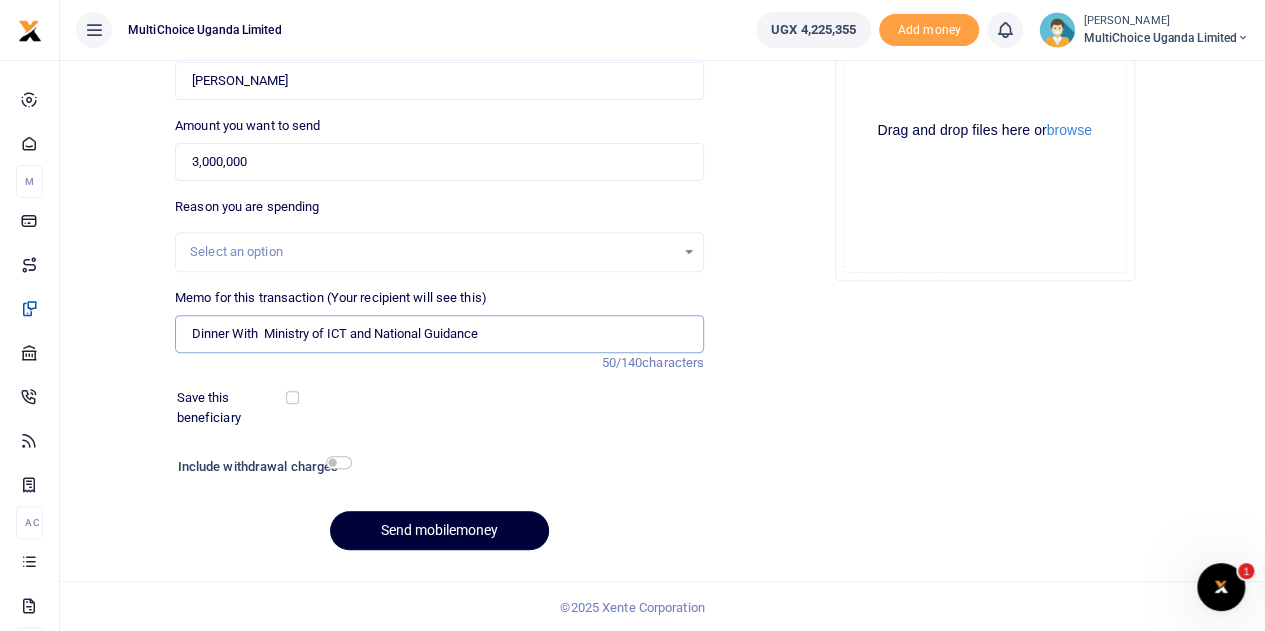 type on "Dinner With  Ministry of ICT and National Guidance" 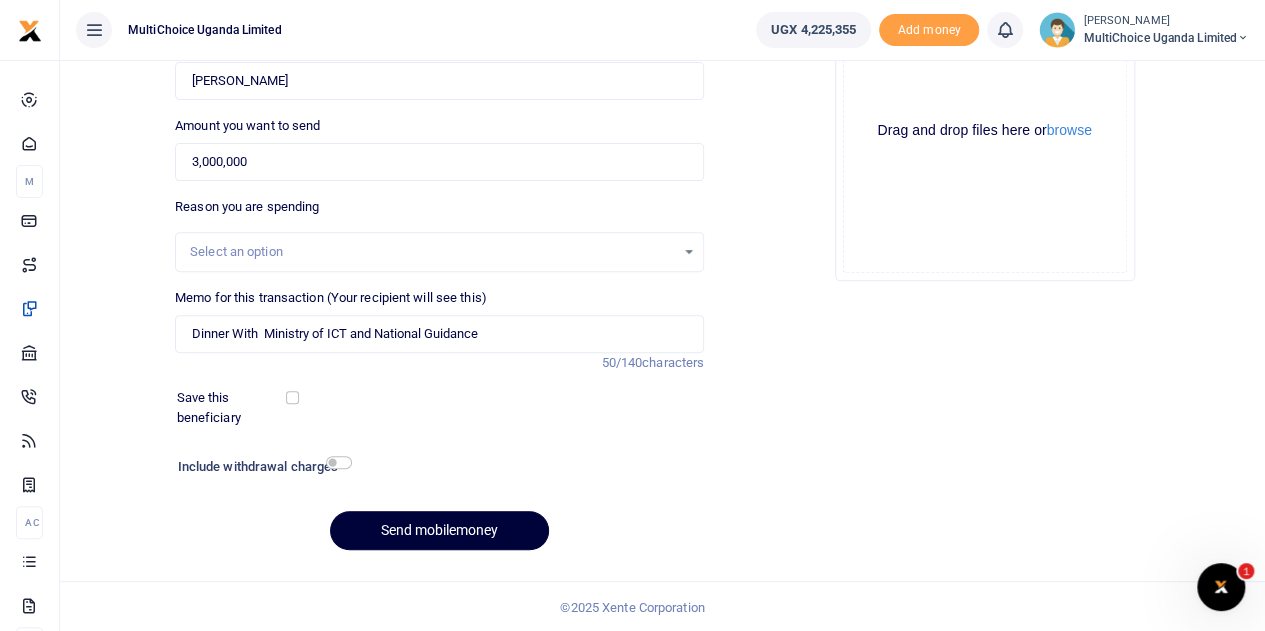 click on "Send mobilemoney" at bounding box center [439, 530] 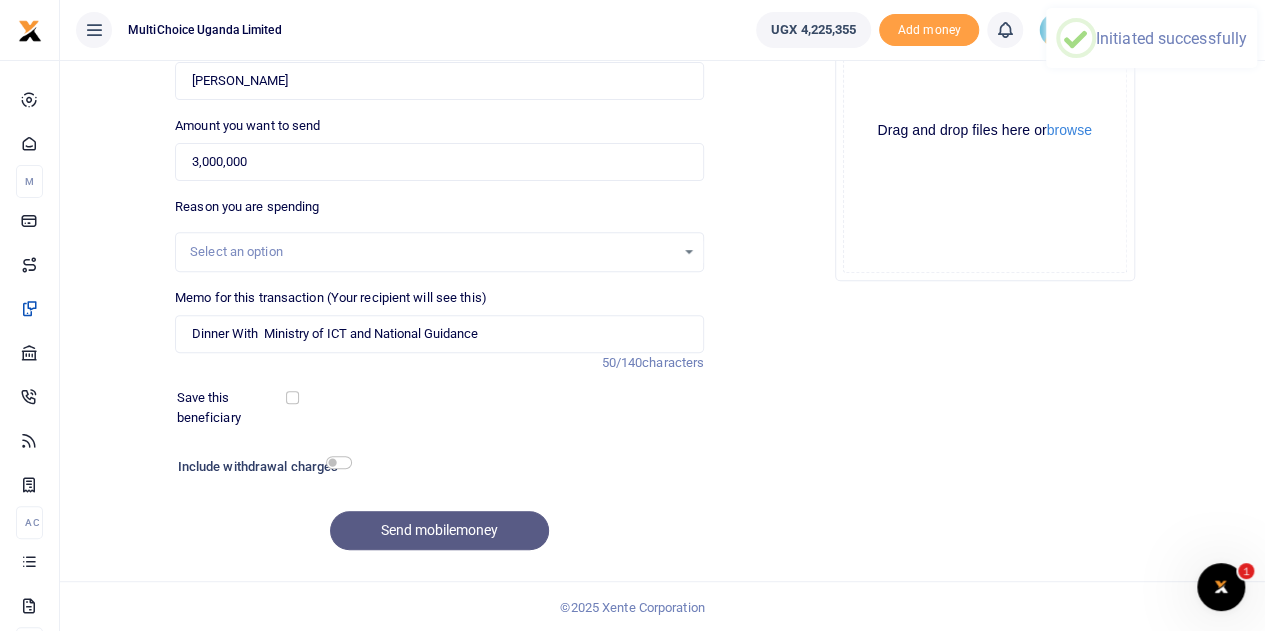 scroll, scrollTop: 0, scrollLeft: 0, axis: both 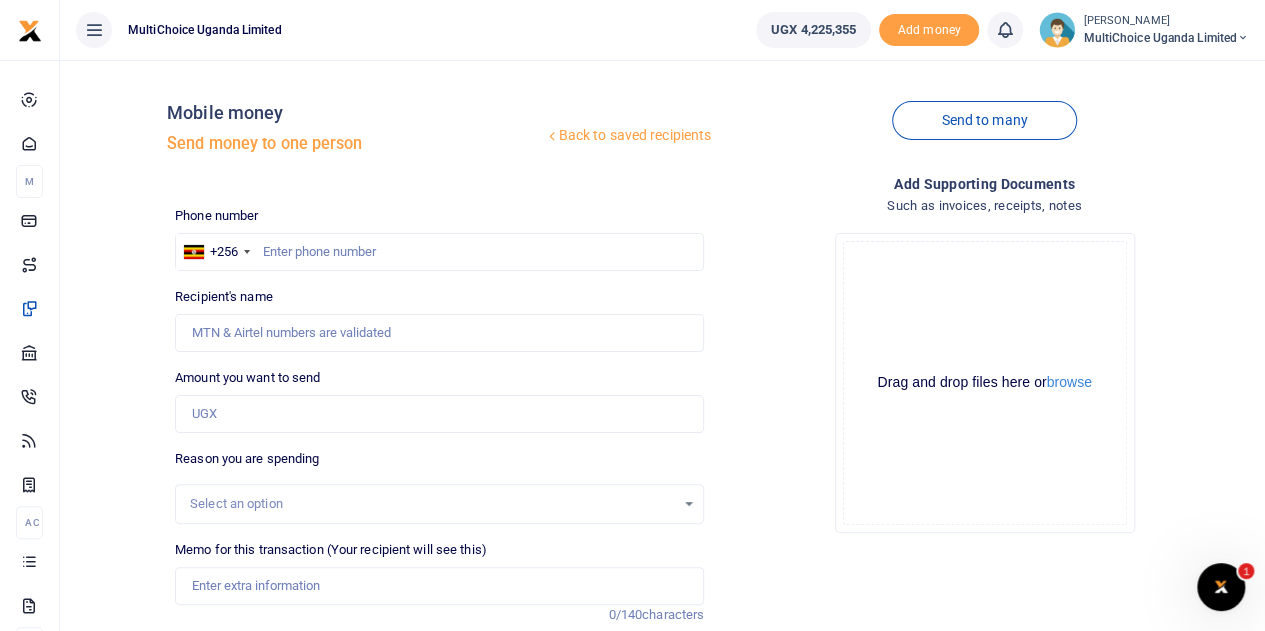click on "Add supporting Documents
Such as invoices, receipts, notes
Drop your files here Drag and drop files here or  browse Powered by  Uppy" at bounding box center (984, 495) 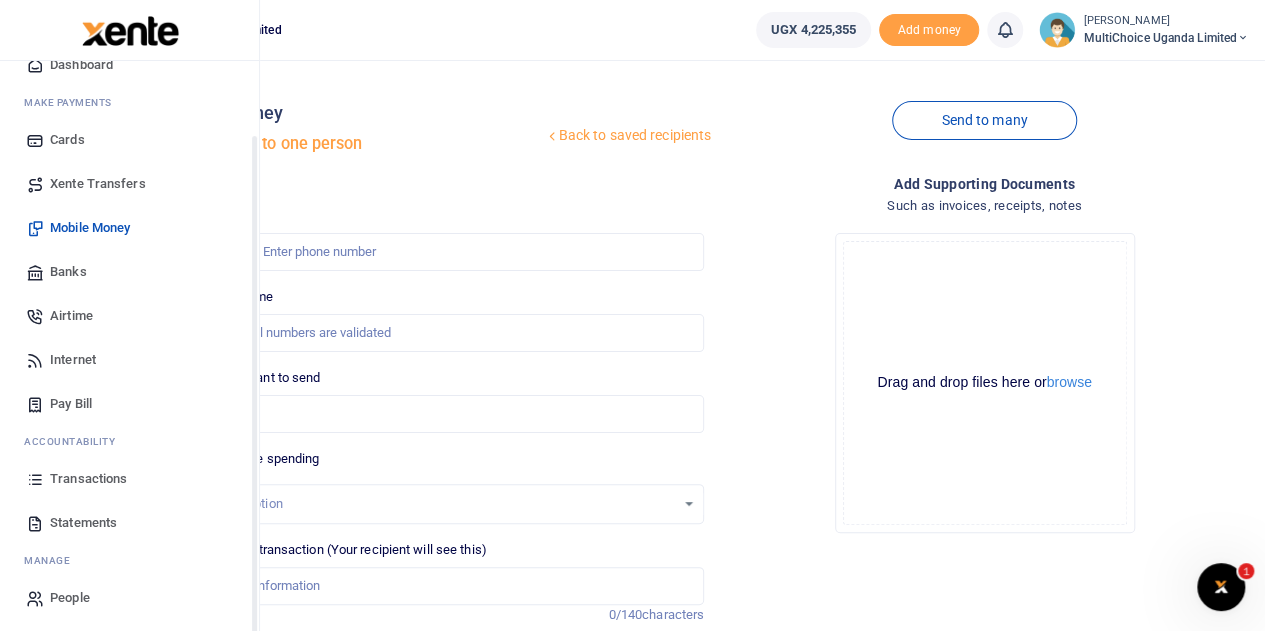 scroll, scrollTop: 82, scrollLeft: 0, axis: vertical 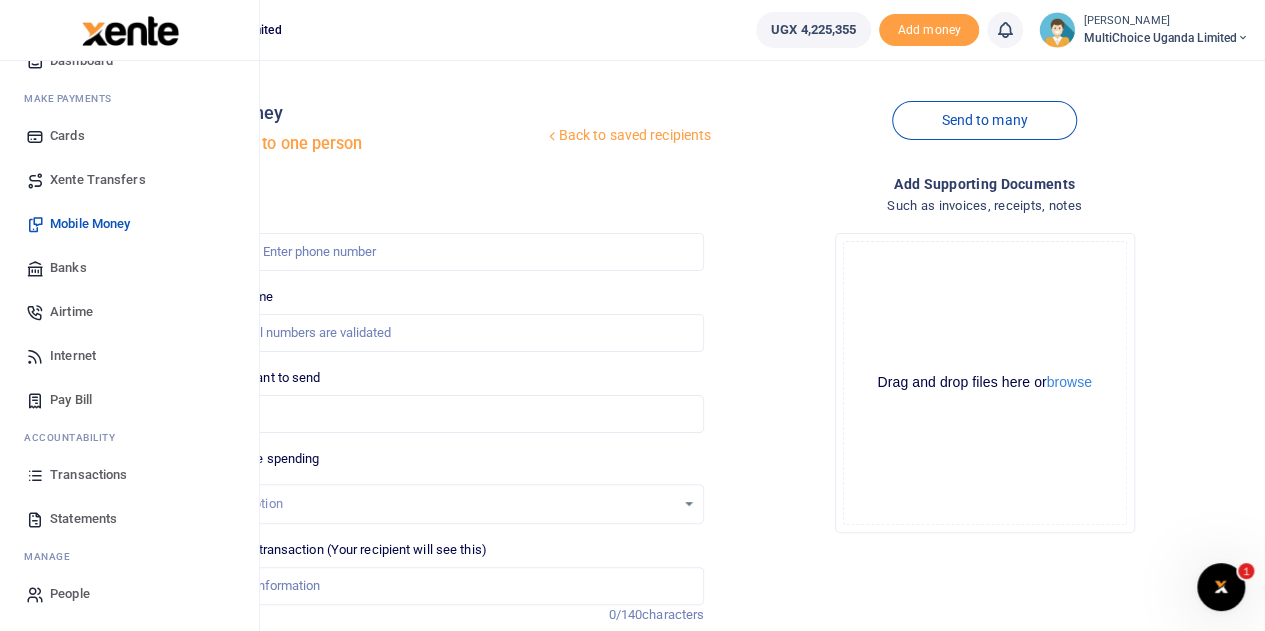 click on "Transactions" at bounding box center [88, 475] 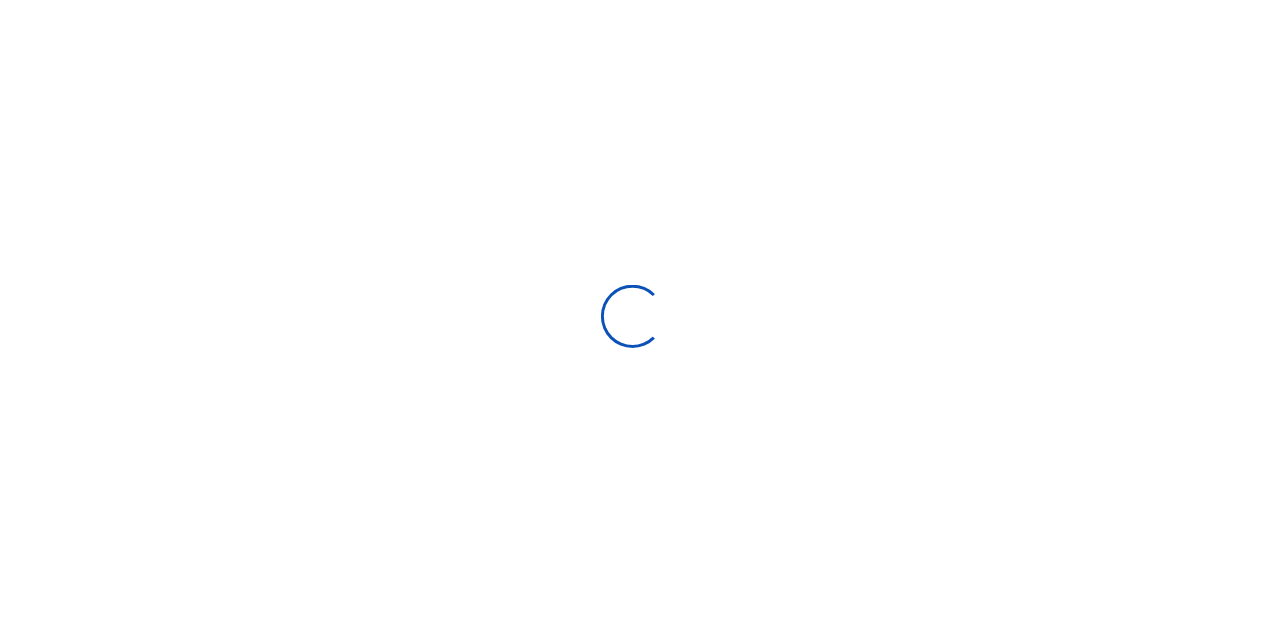 scroll, scrollTop: 0, scrollLeft: 0, axis: both 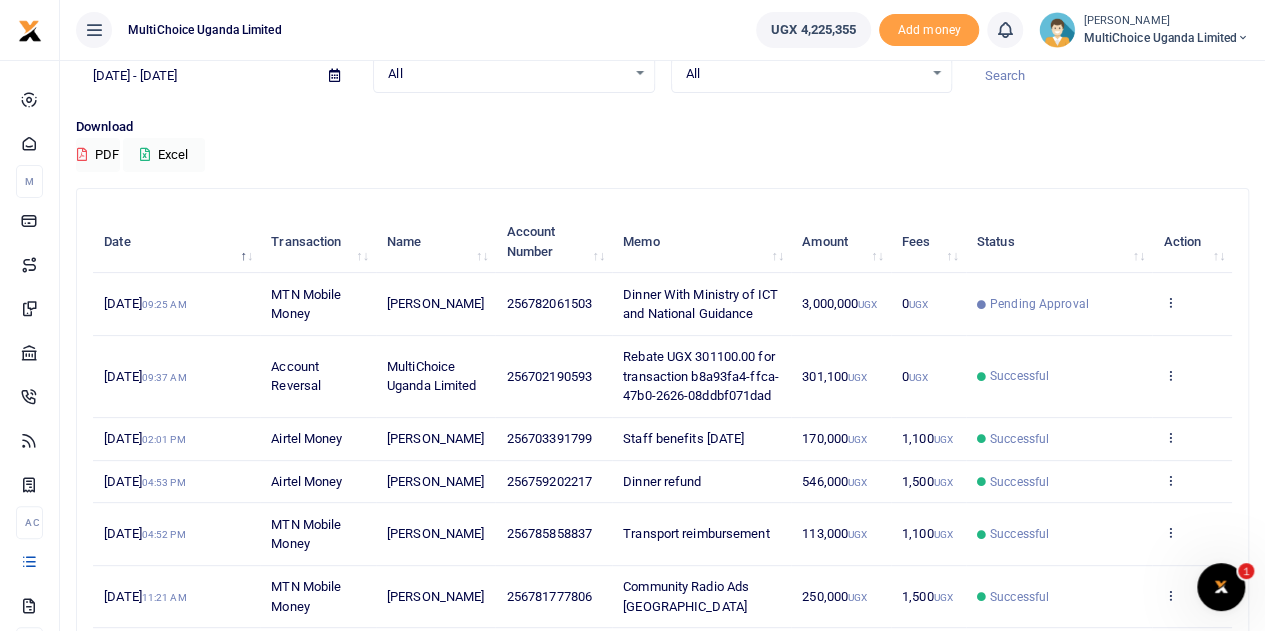 click at bounding box center [1169, 302] 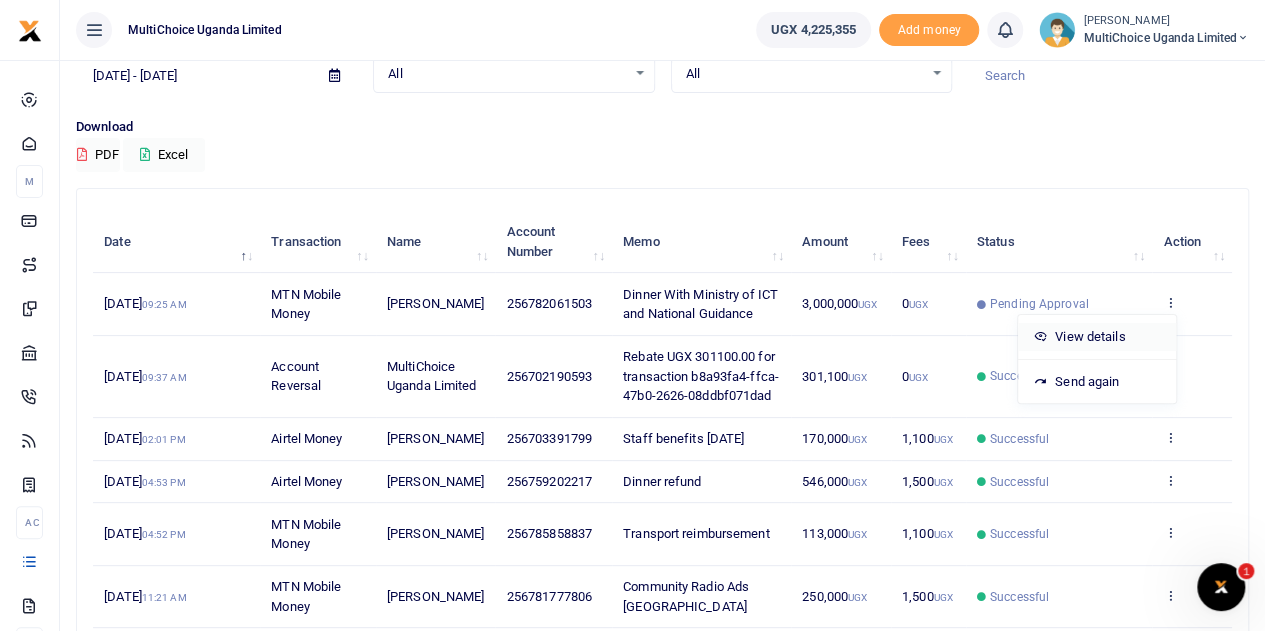 click on "View details" at bounding box center [1097, 337] 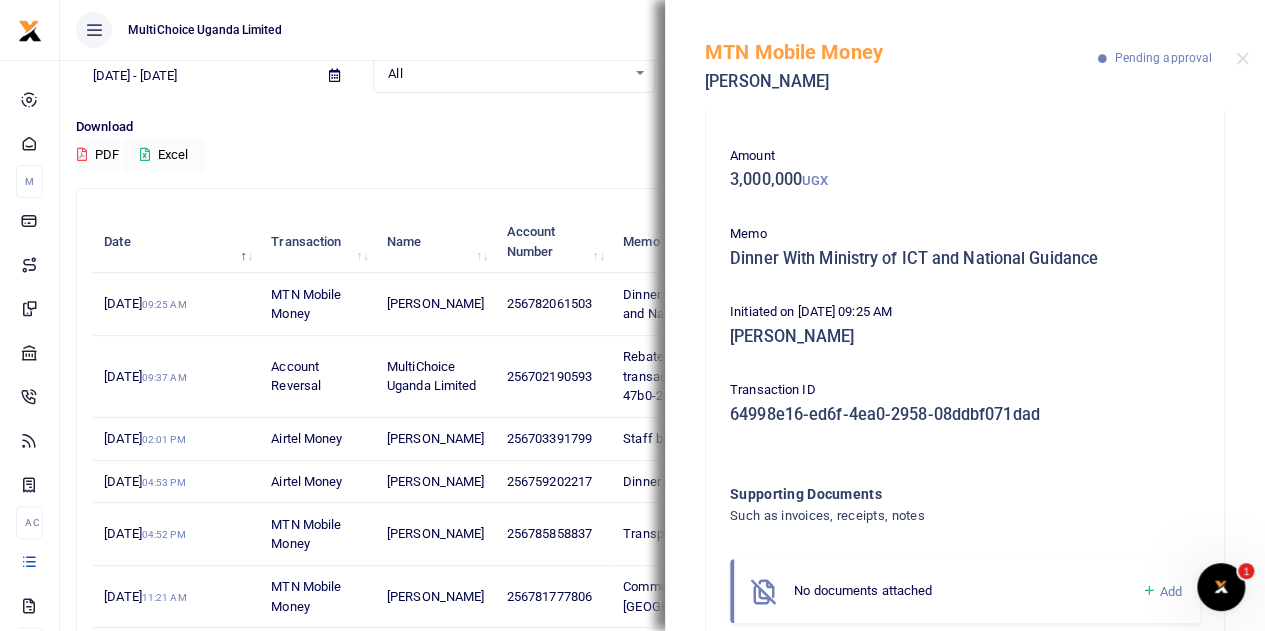 scroll, scrollTop: 128, scrollLeft: 0, axis: vertical 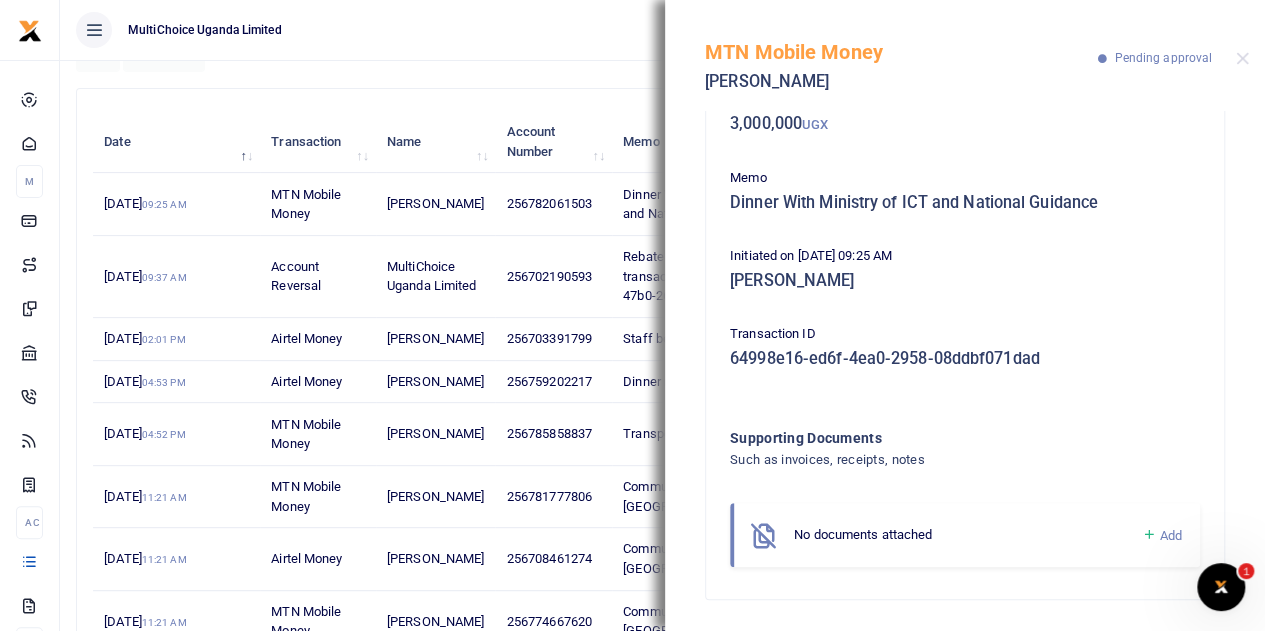 click at bounding box center [1148, 535] 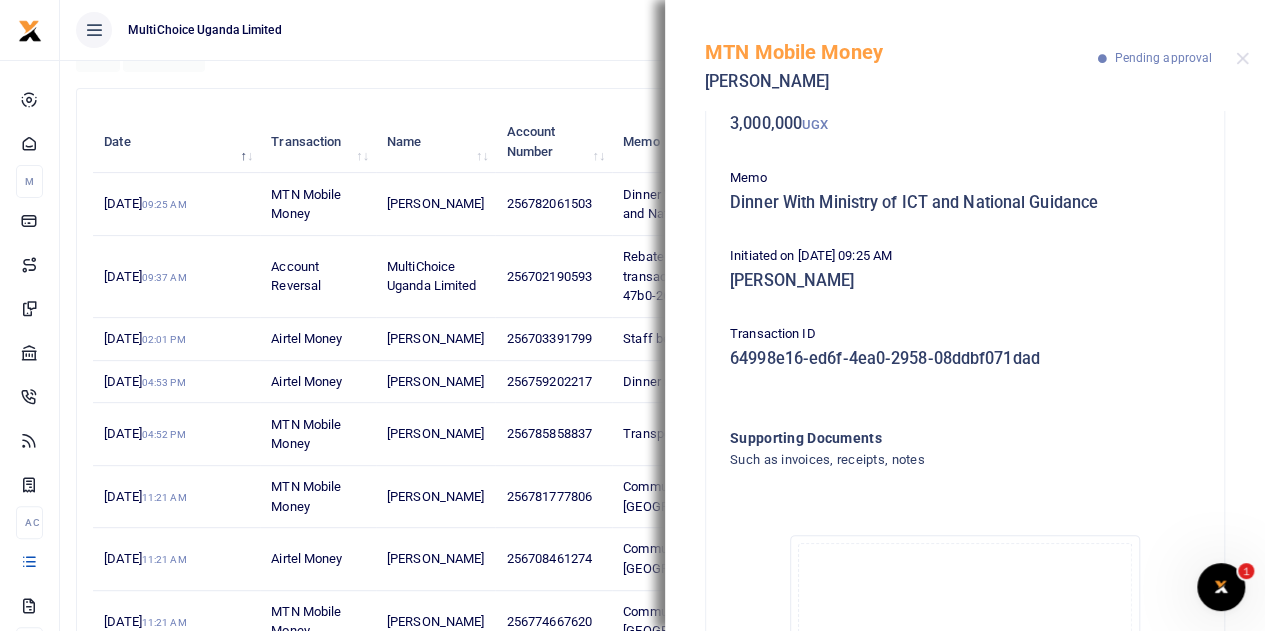 scroll, scrollTop: 354, scrollLeft: 0, axis: vertical 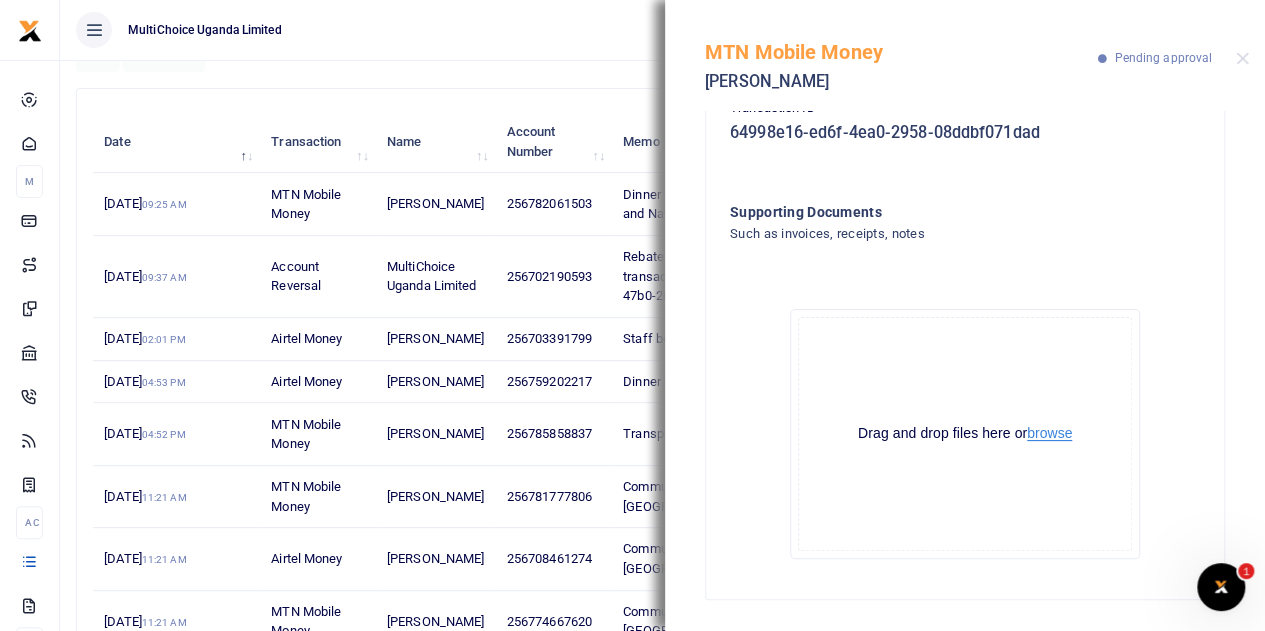 click on "browse" at bounding box center [1049, 433] 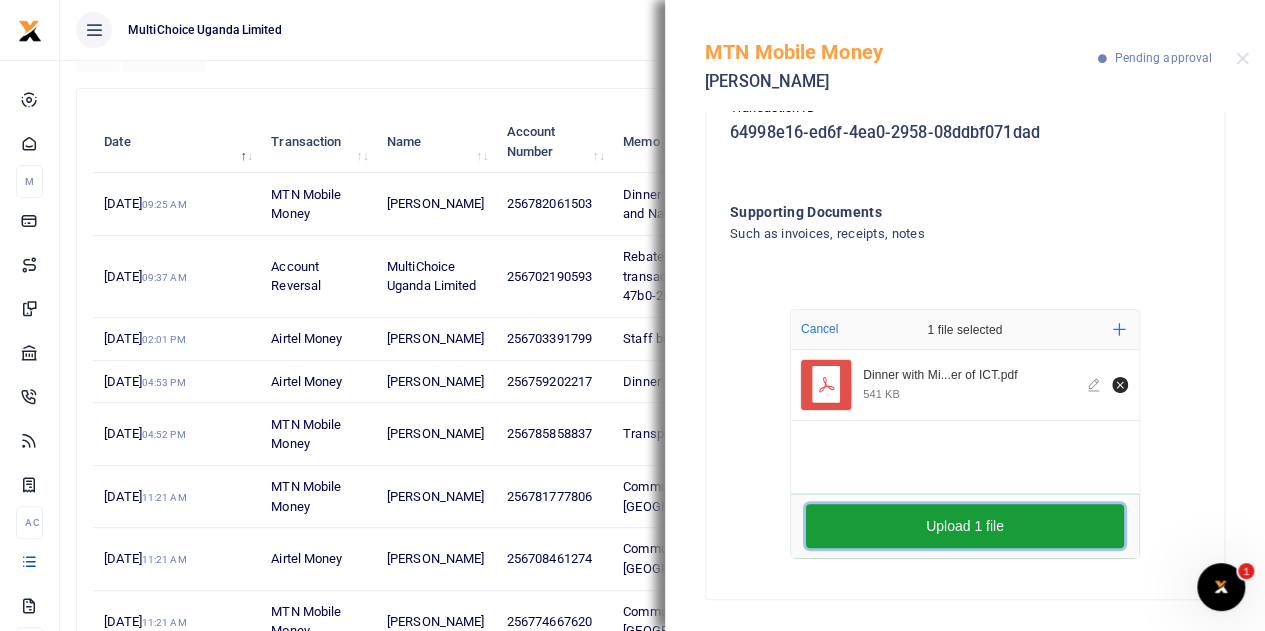 click on "Upload 1 file" at bounding box center [965, 526] 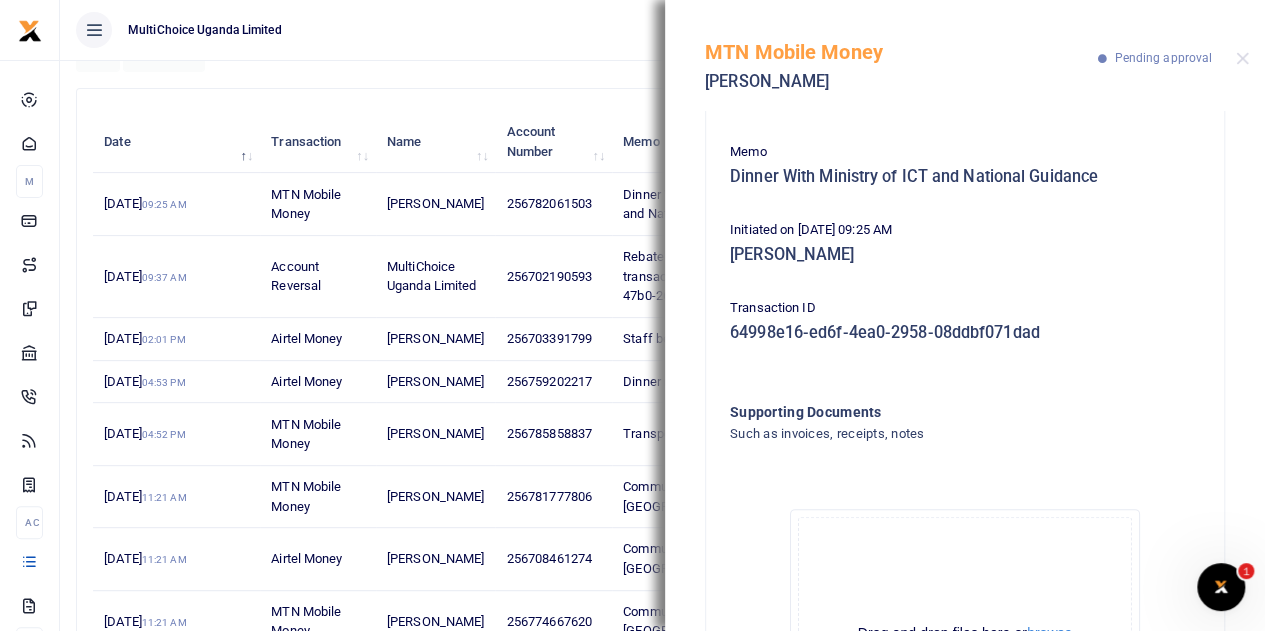 scroll, scrollTop: 54, scrollLeft: 0, axis: vertical 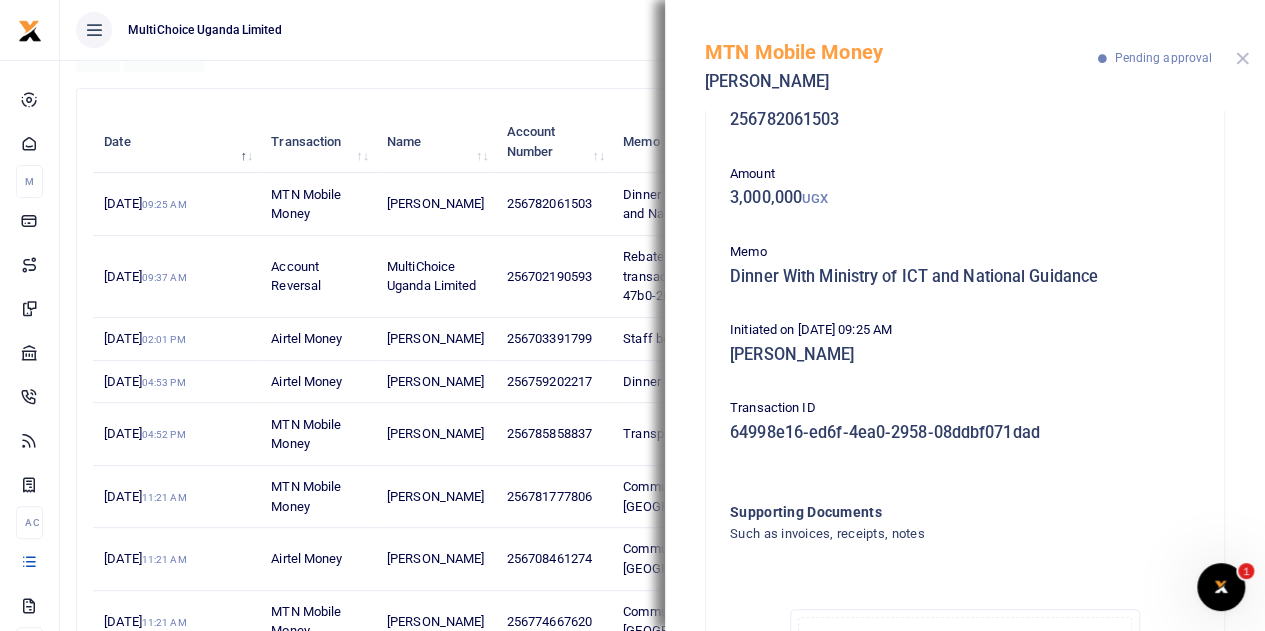 click at bounding box center (1242, 58) 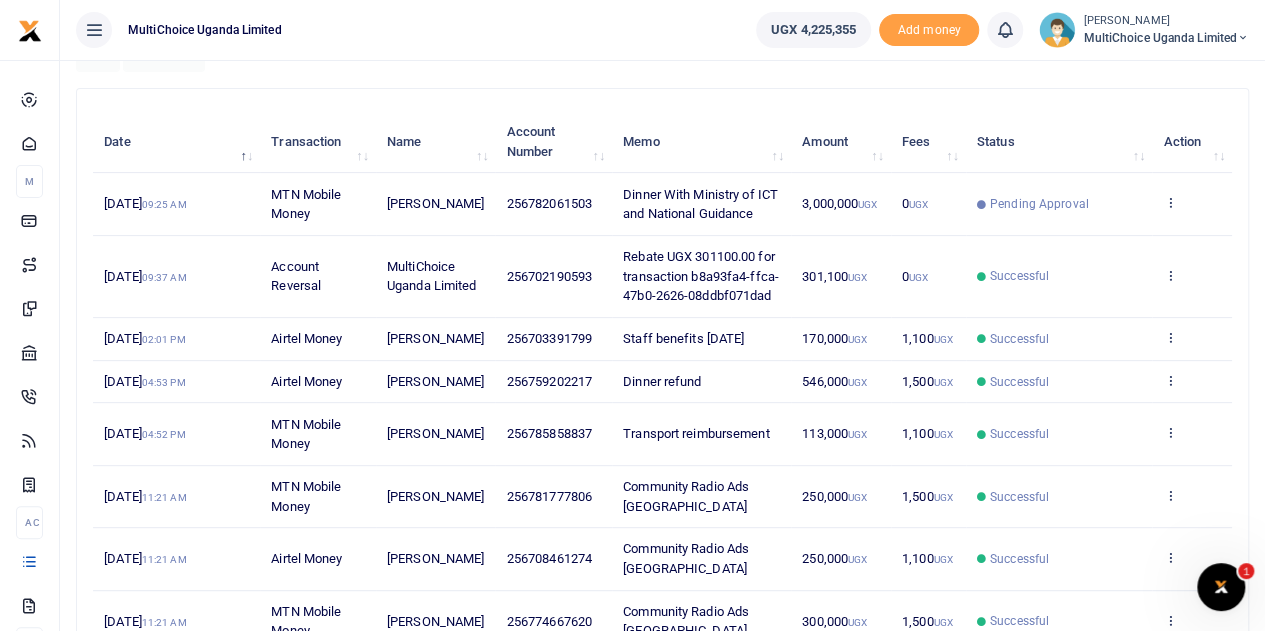 scroll, scrollTop: 100, scrollLeft: 0, axis: vertical 